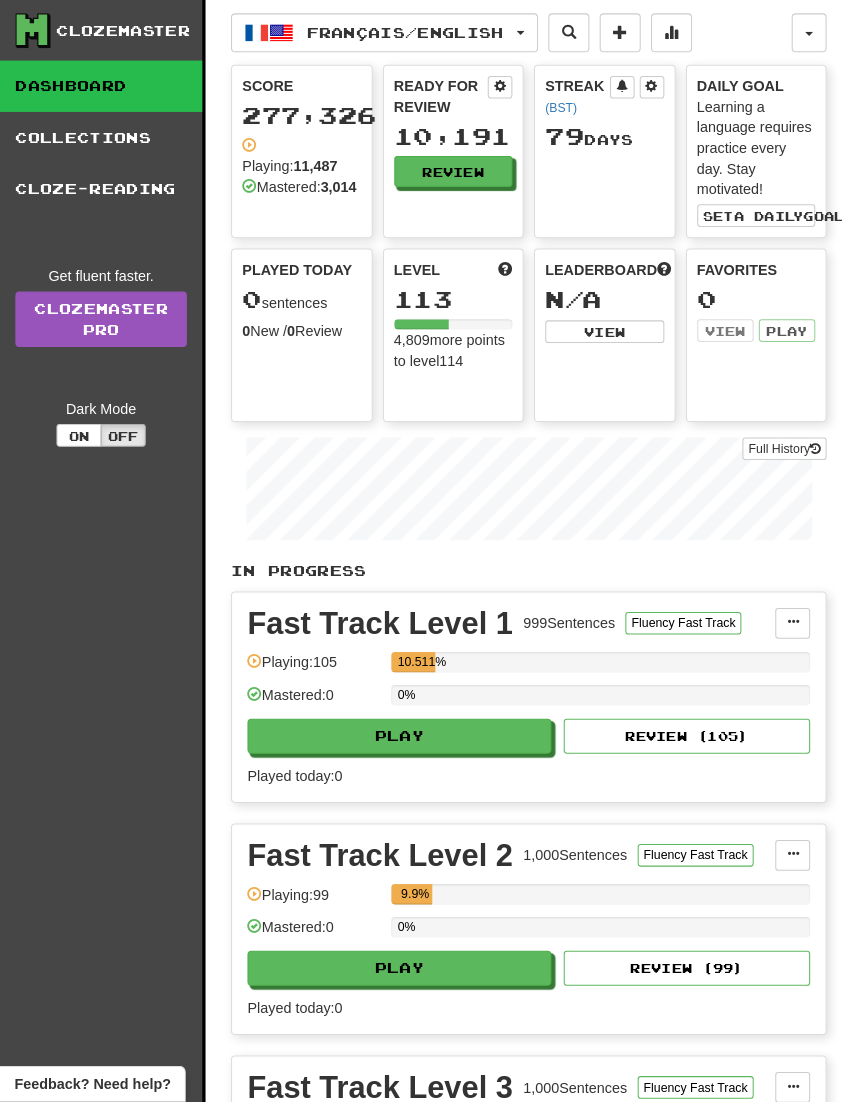 scroll, scrollTop: 3, scrollLeft: 0, axis: vertical 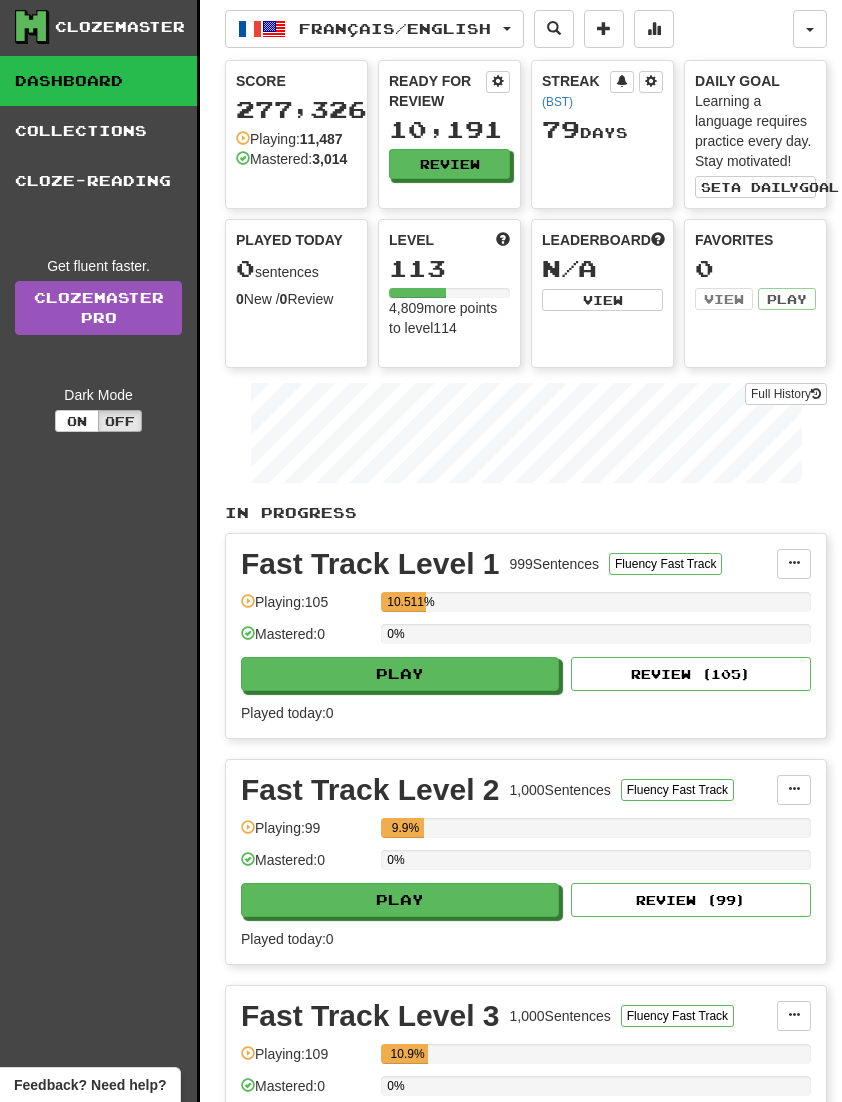 click on "Français  /  English" at bounding box center [395, 28] 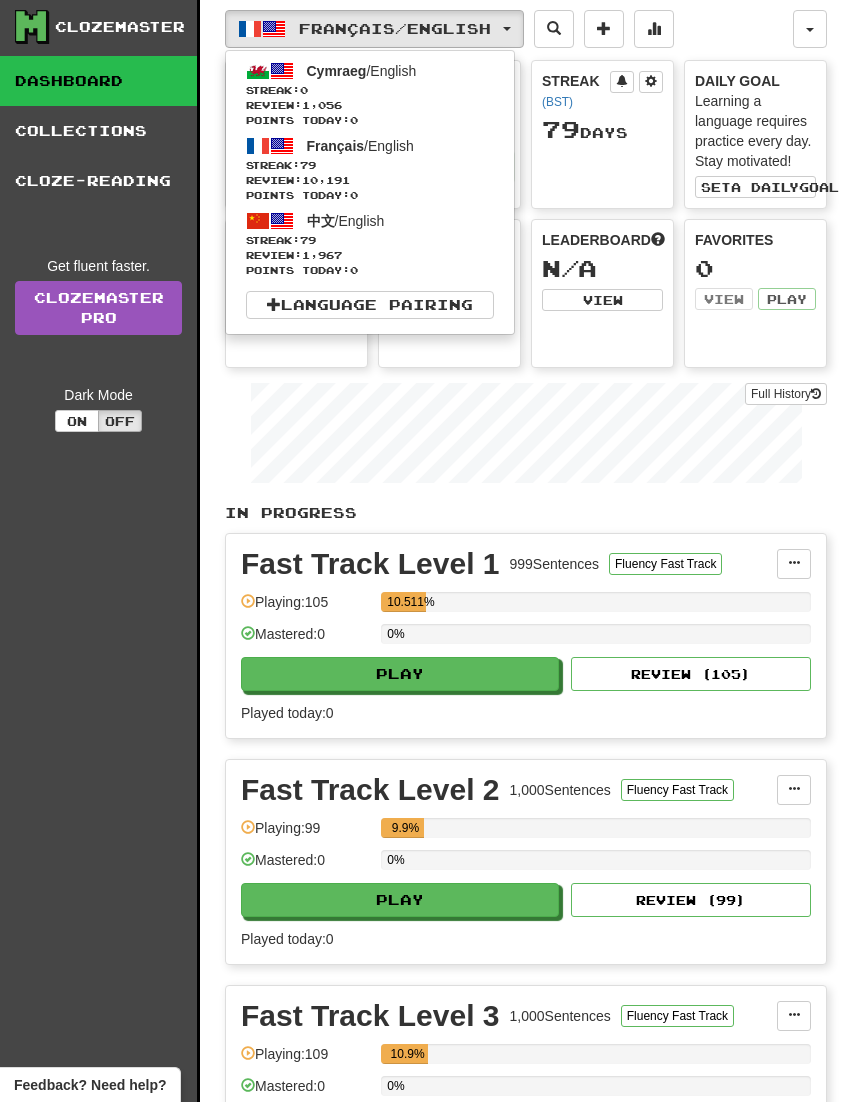 click on "Streak:  79" at bounding box center (370, 240) 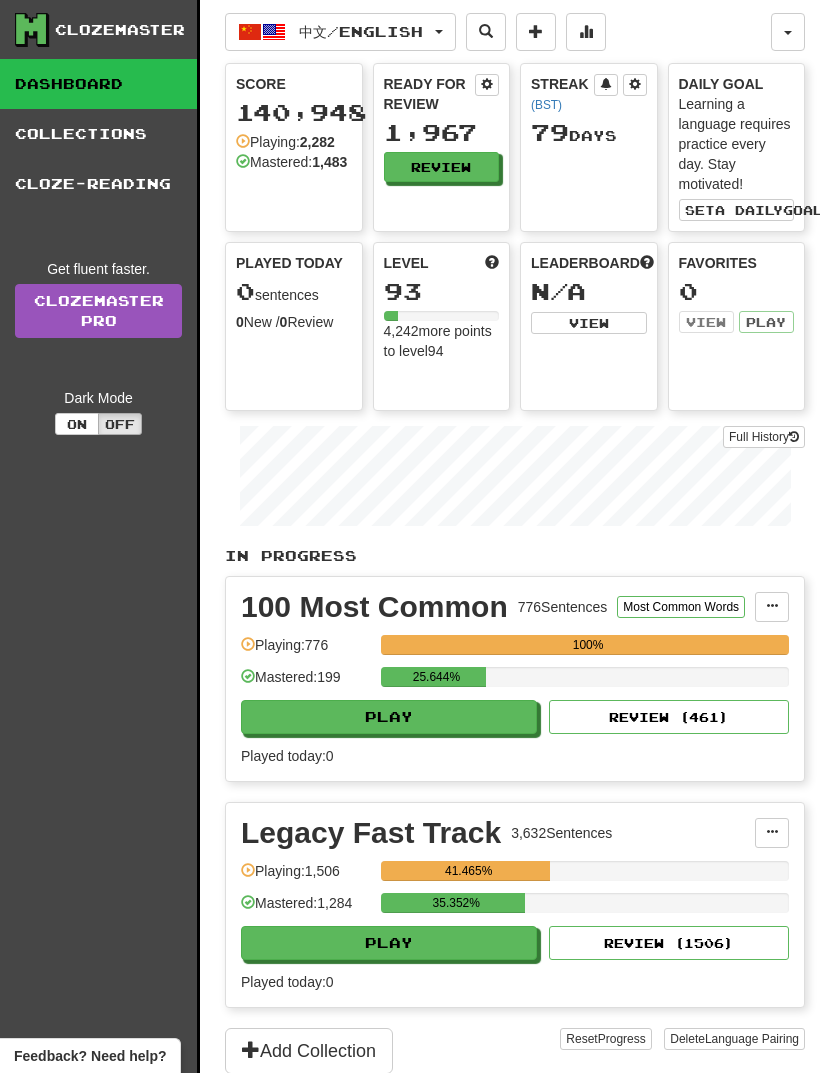 scroll, scrollTop: 0, scrollLeft: 0, axis: both 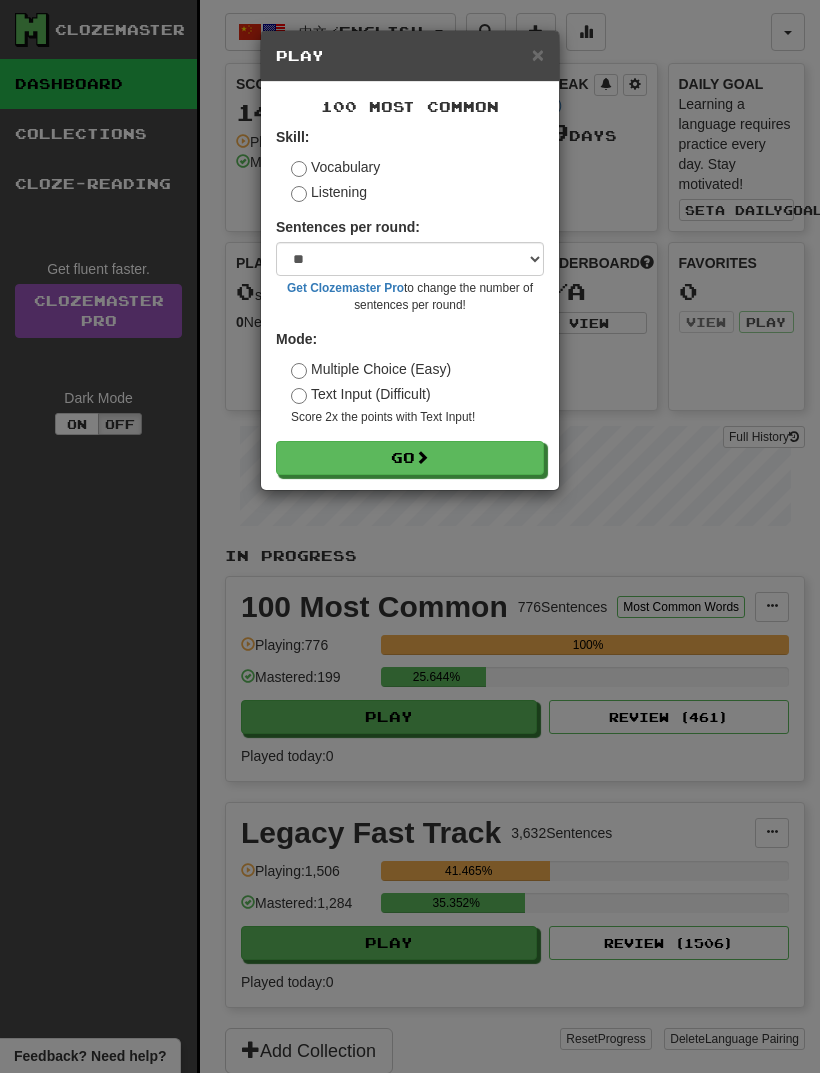 click on "Go" at bounding box center (410, 458) 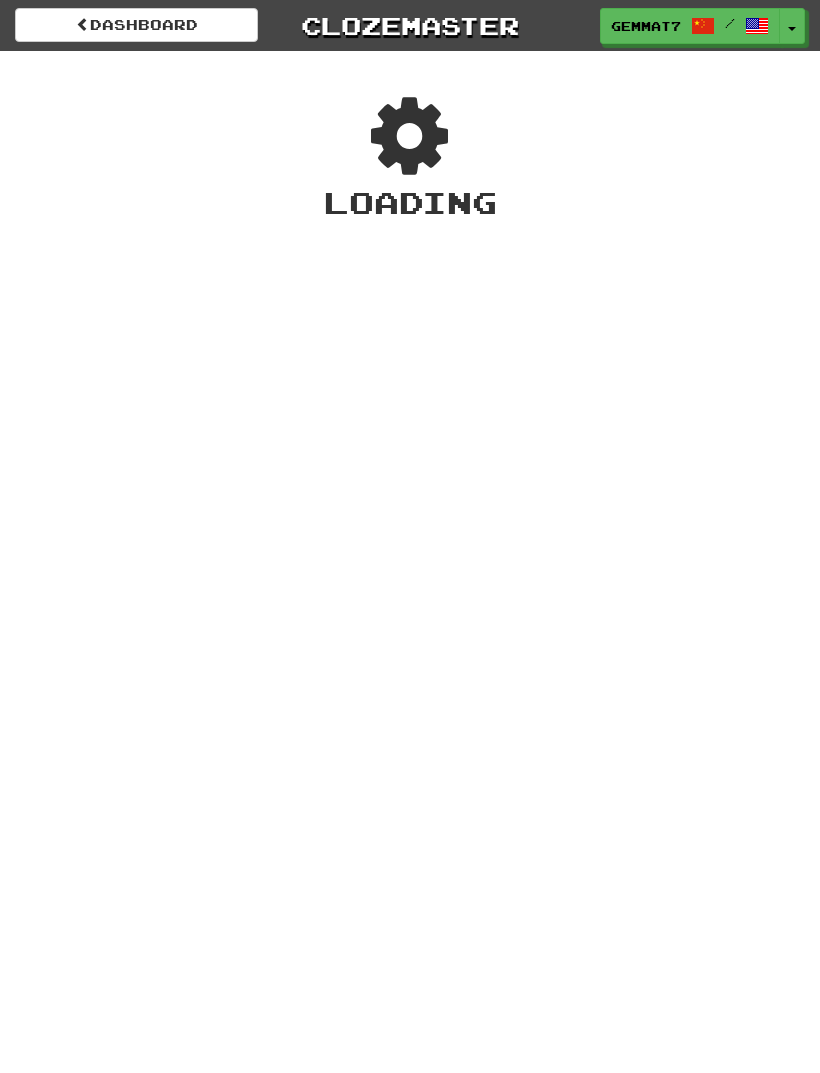 scroll, scrollTop: 0, scrollLeft: 0, axis: both 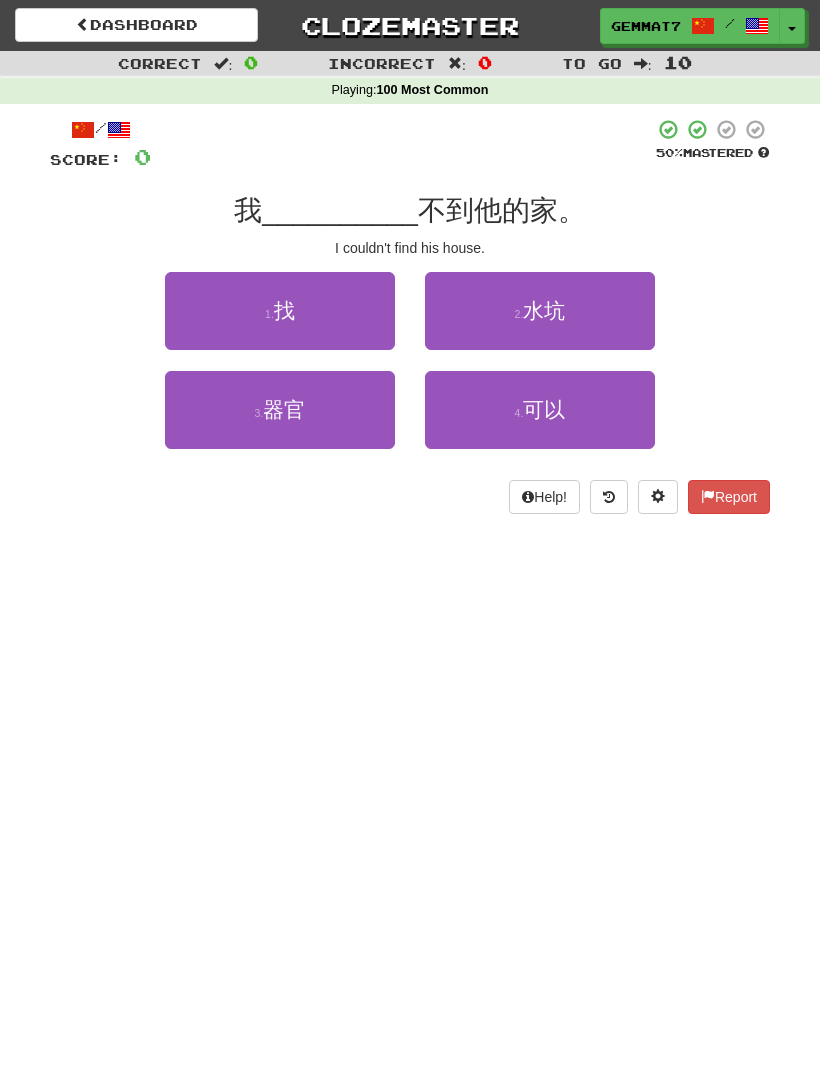 click on "4 .  可以" at bounding box center [540, 410] 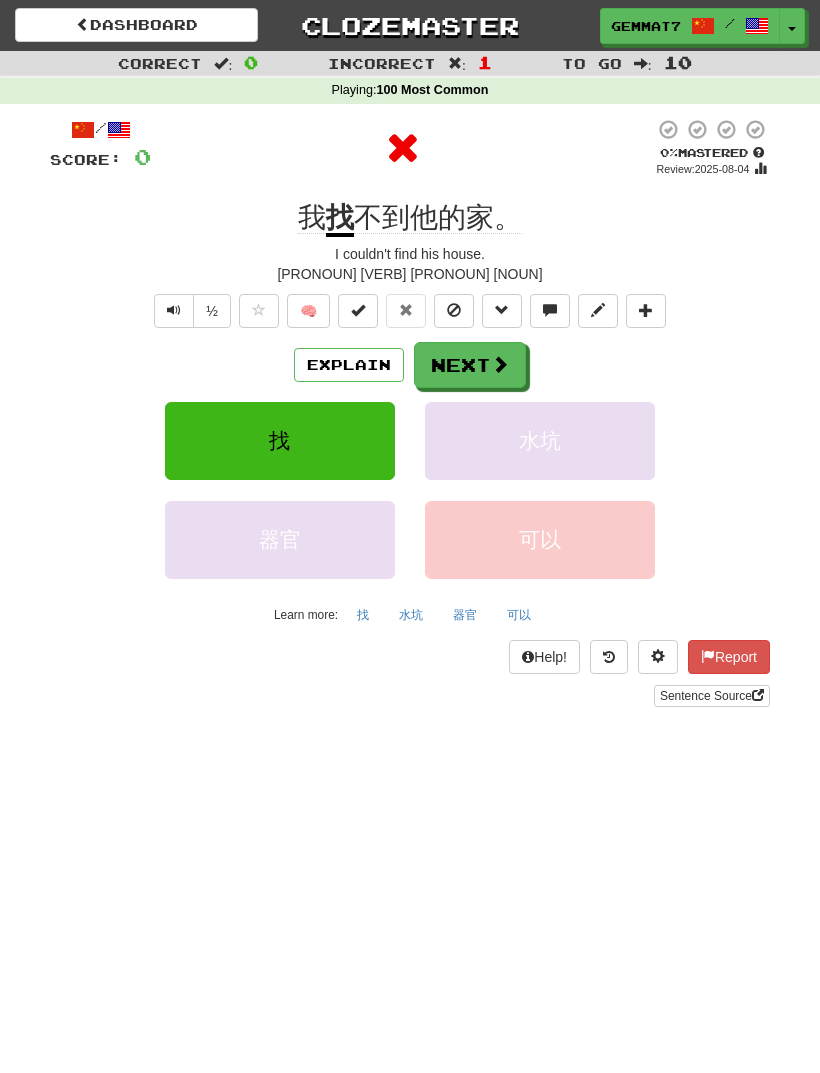 click on "Next" at bounding box center (470, 365) 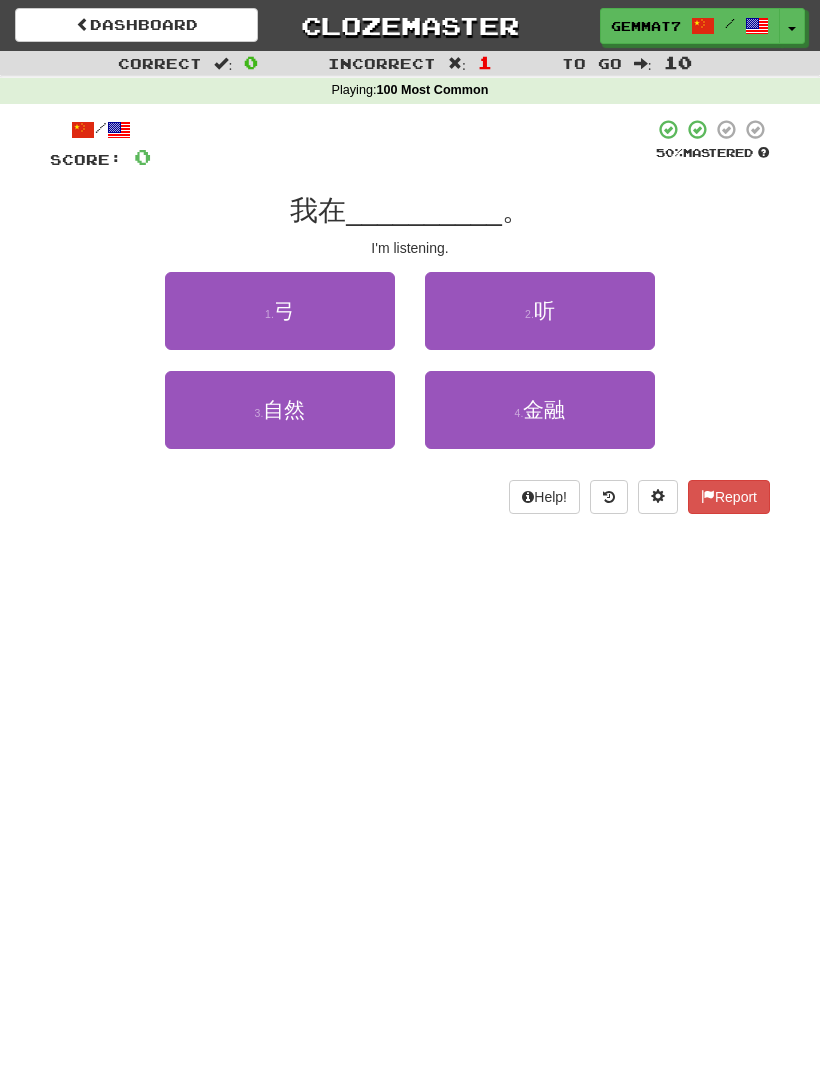 click on "2 .  听" at bounding box center (540, 311) 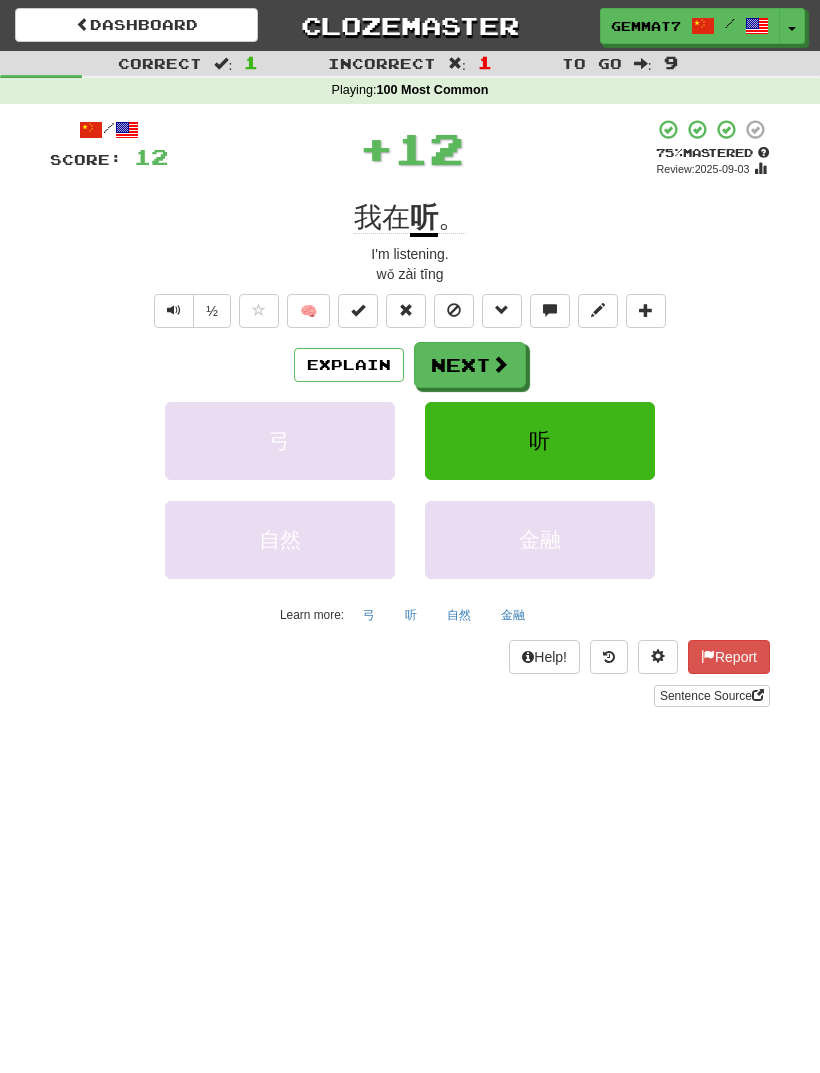 click on "Next" at bounding box center (470, 365) 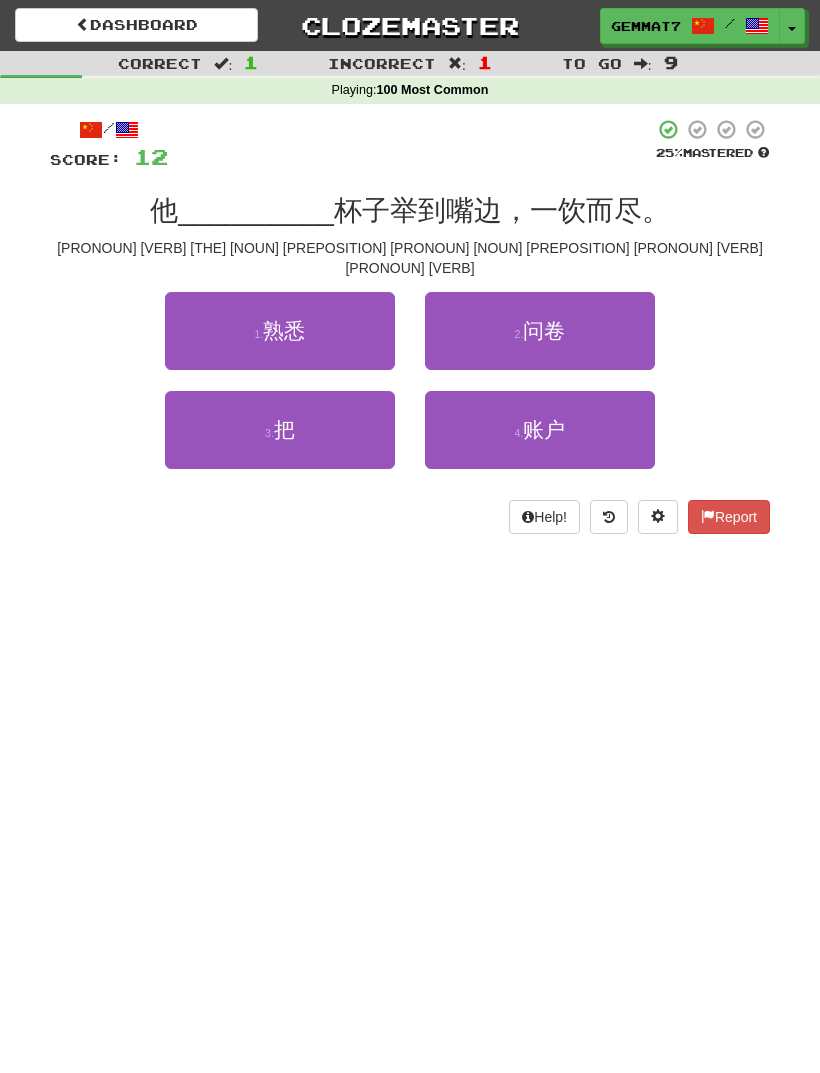 click on "3 .  把" at bounding box center (280, 430) 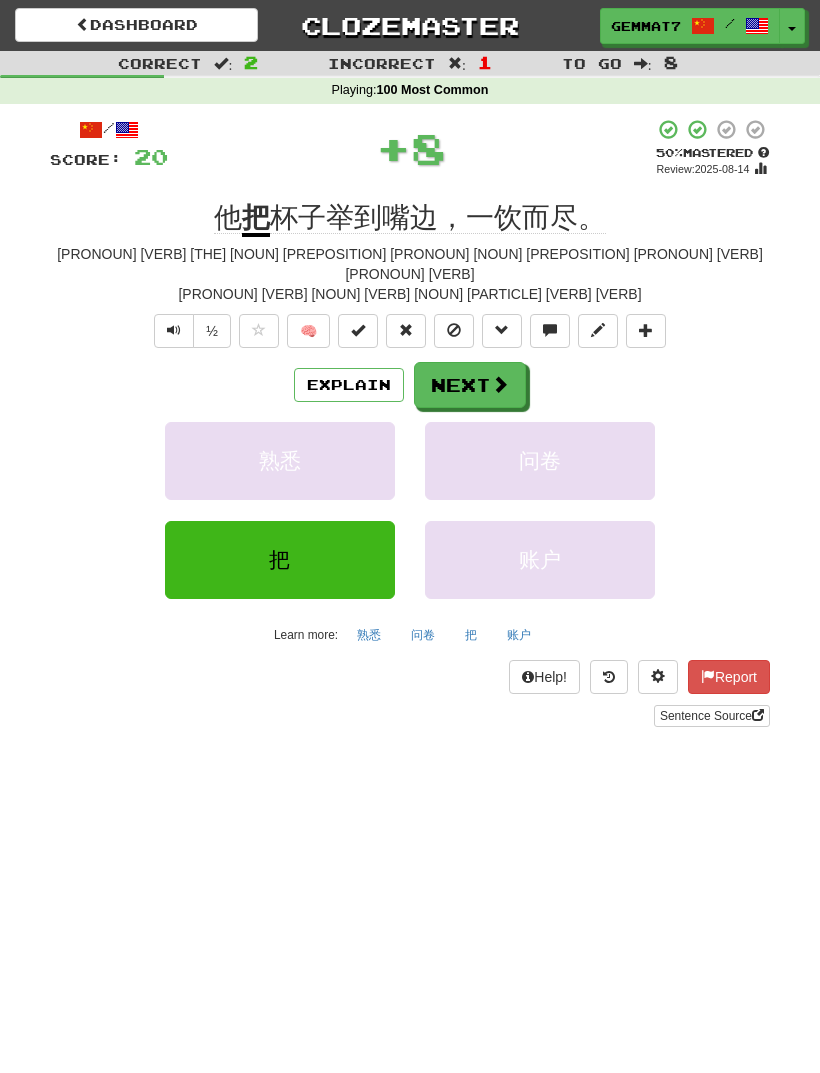click on "Next" at bounding box center (470, 385) 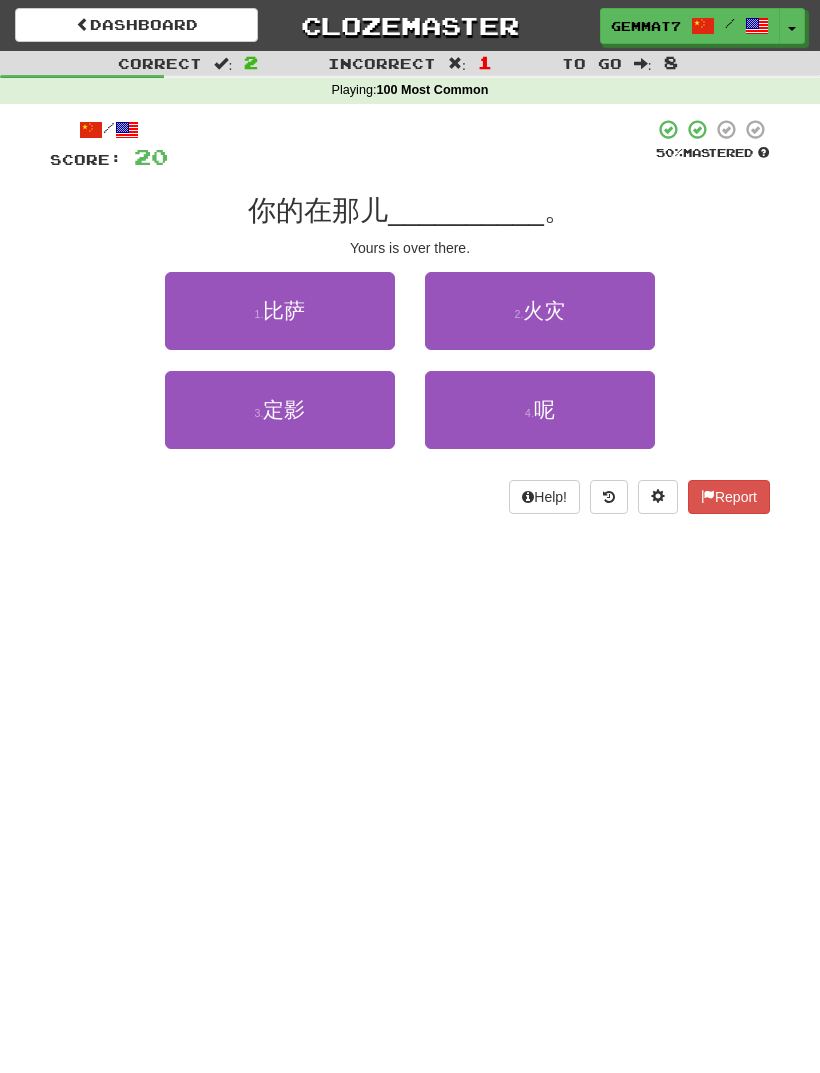 click on "4 .  呢" at bounding box center (540, 410) 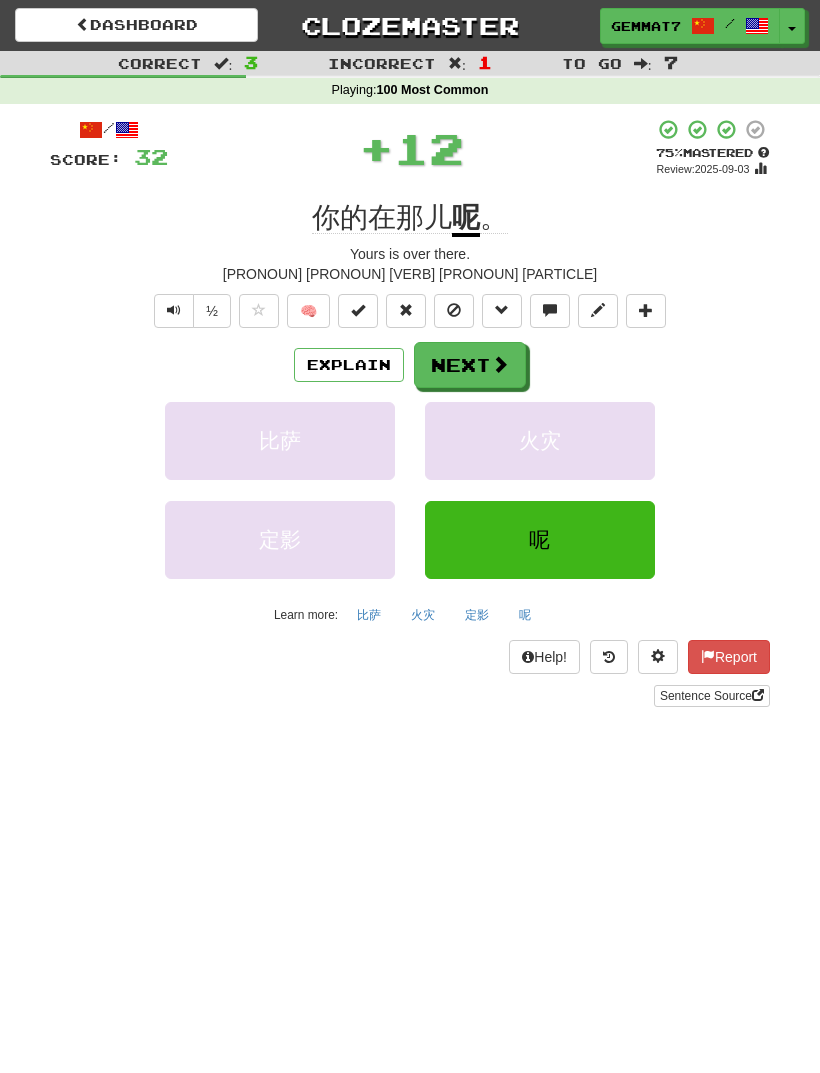 click at bounding box center [500, 364] 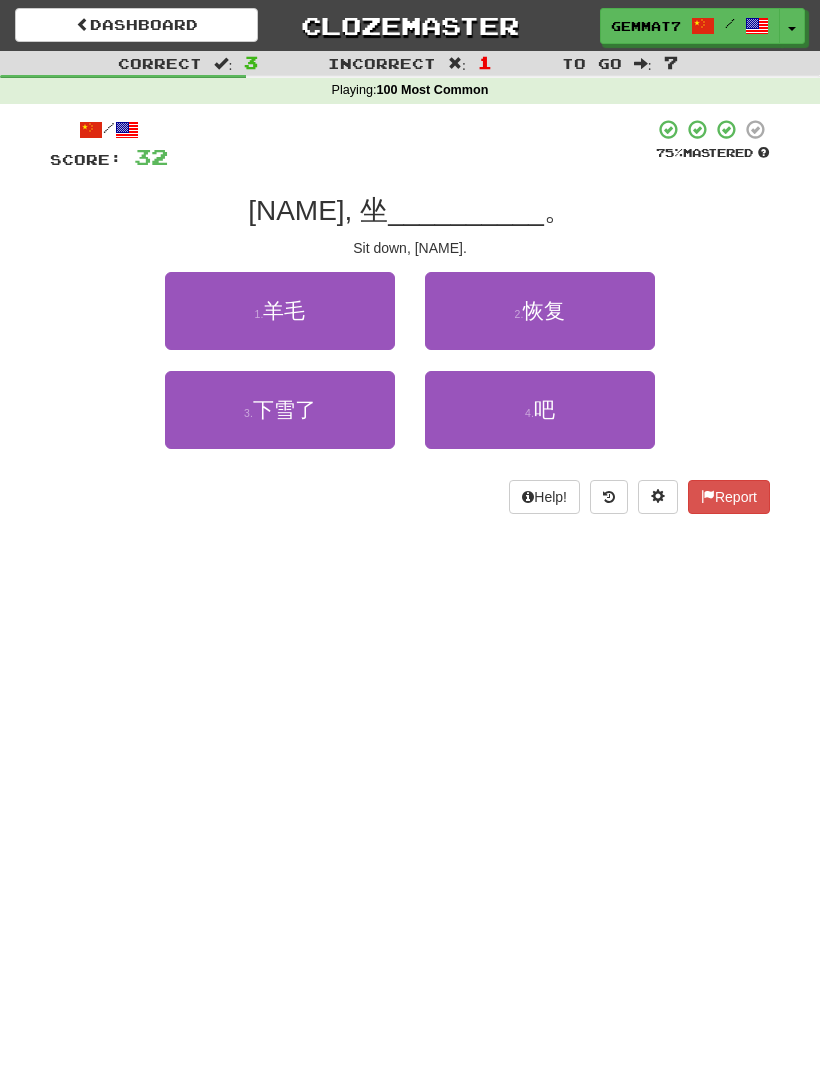 click on "4 .  吧" at bounding box center [540, 410] 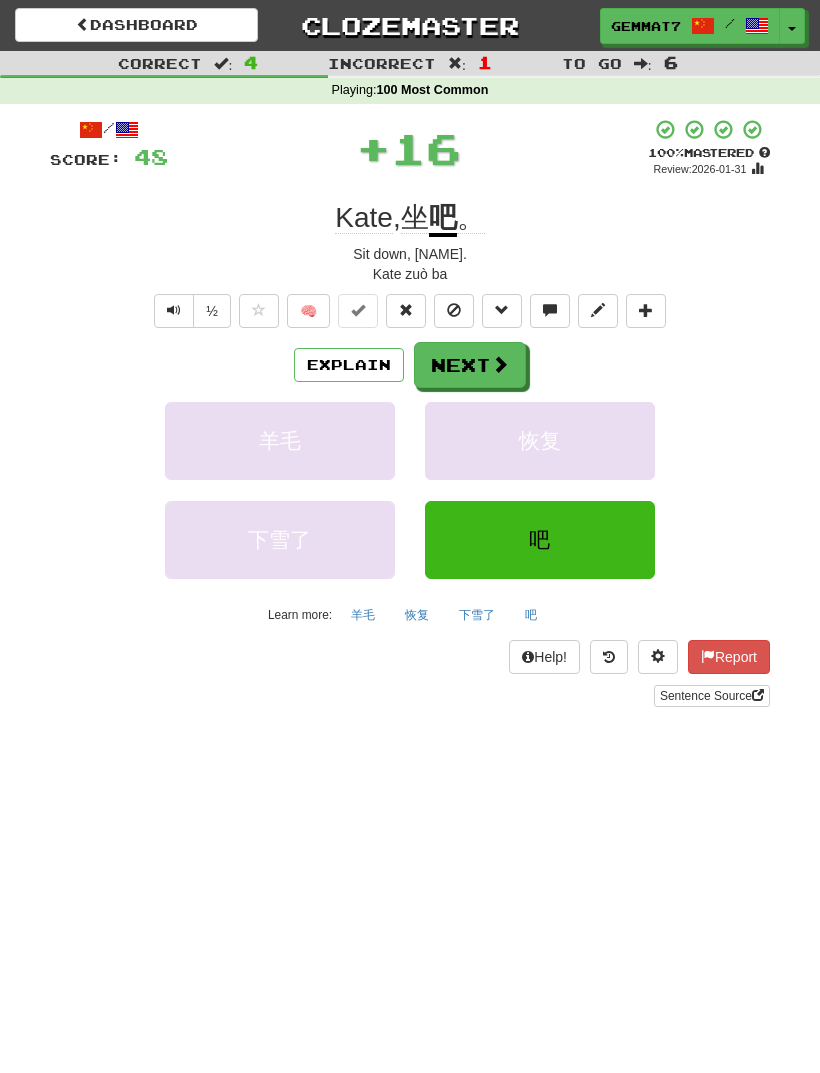 click at bounding box center (500, 364) 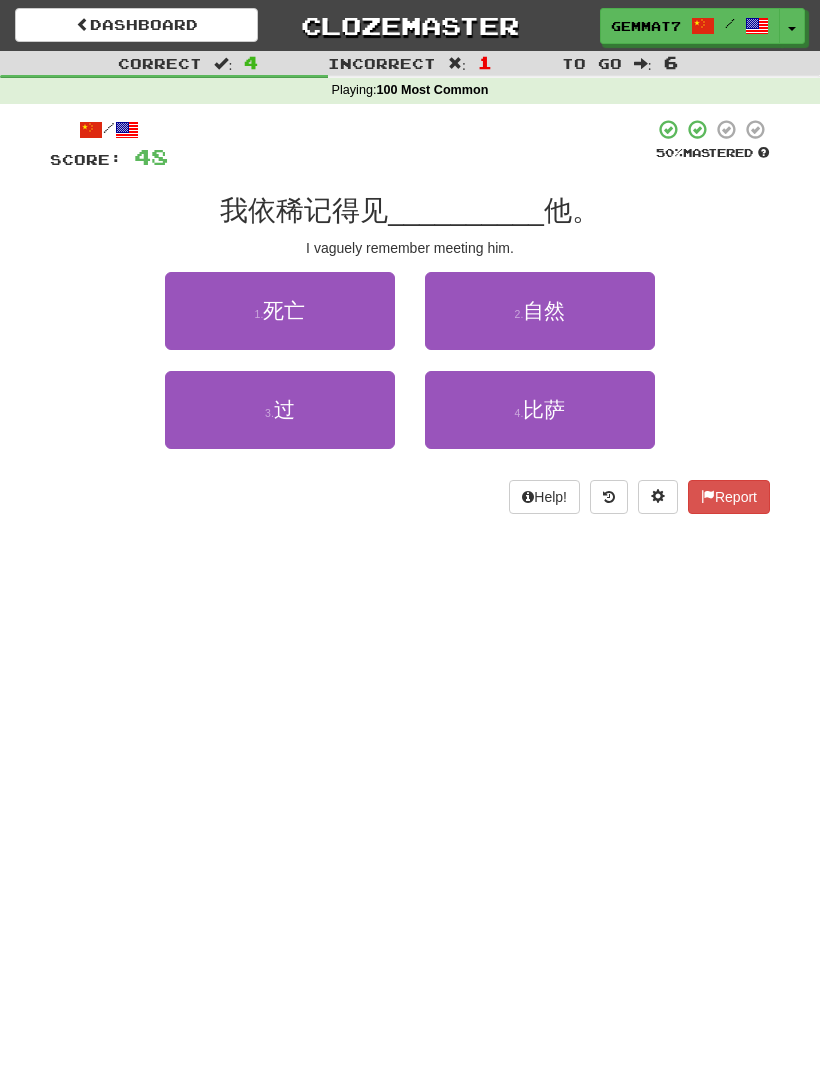 click on "3 .  过" at bounding box center (280, 410) 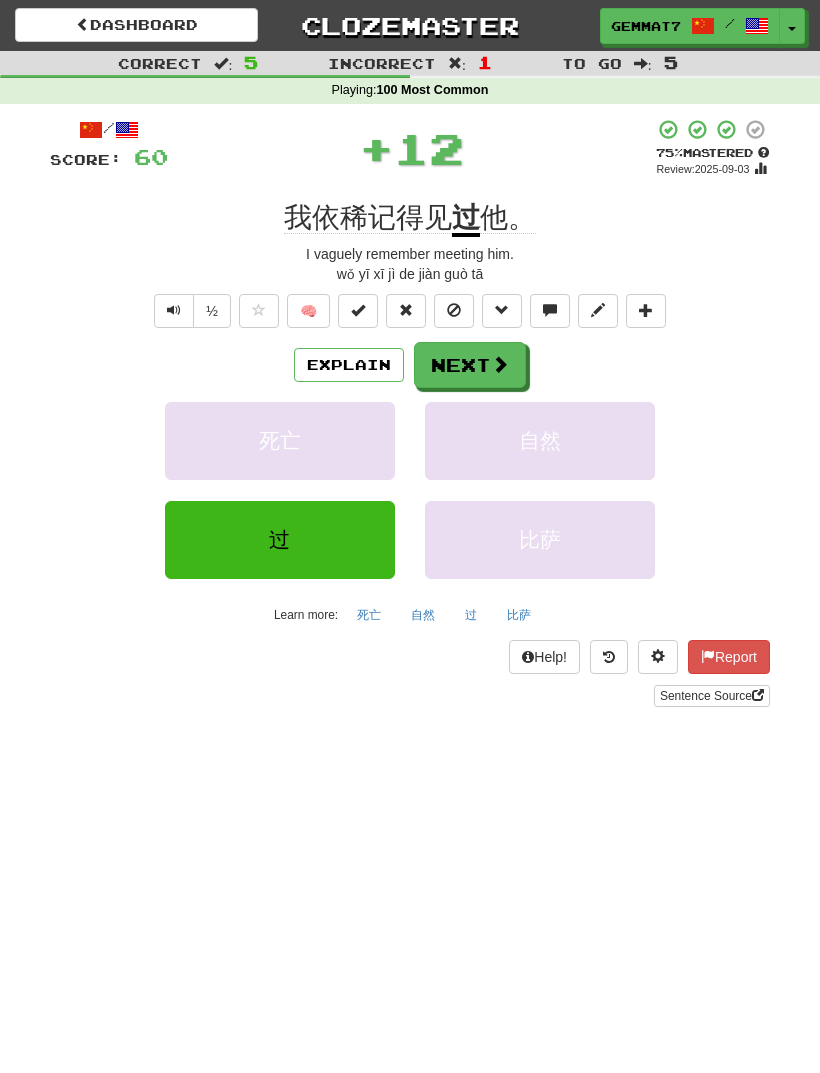 click on "Next" at bounding box center [470, 365] 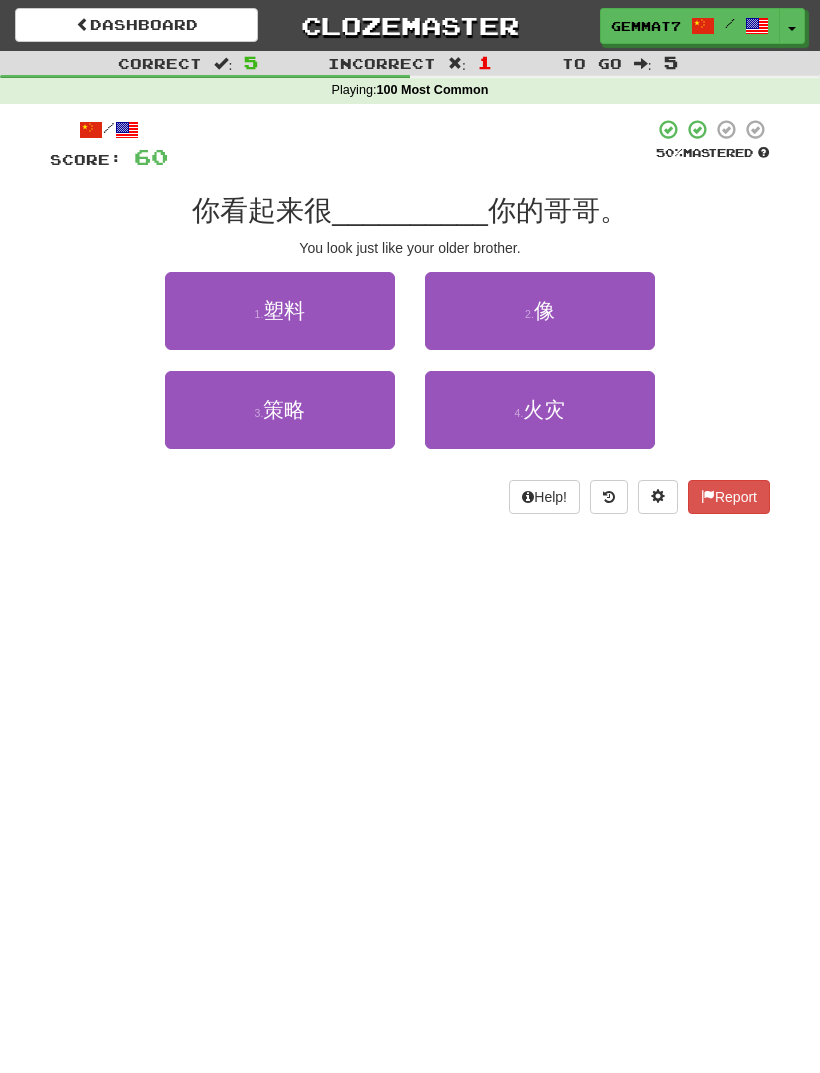 click on "2 .  像" at bounding box center [540, 311] 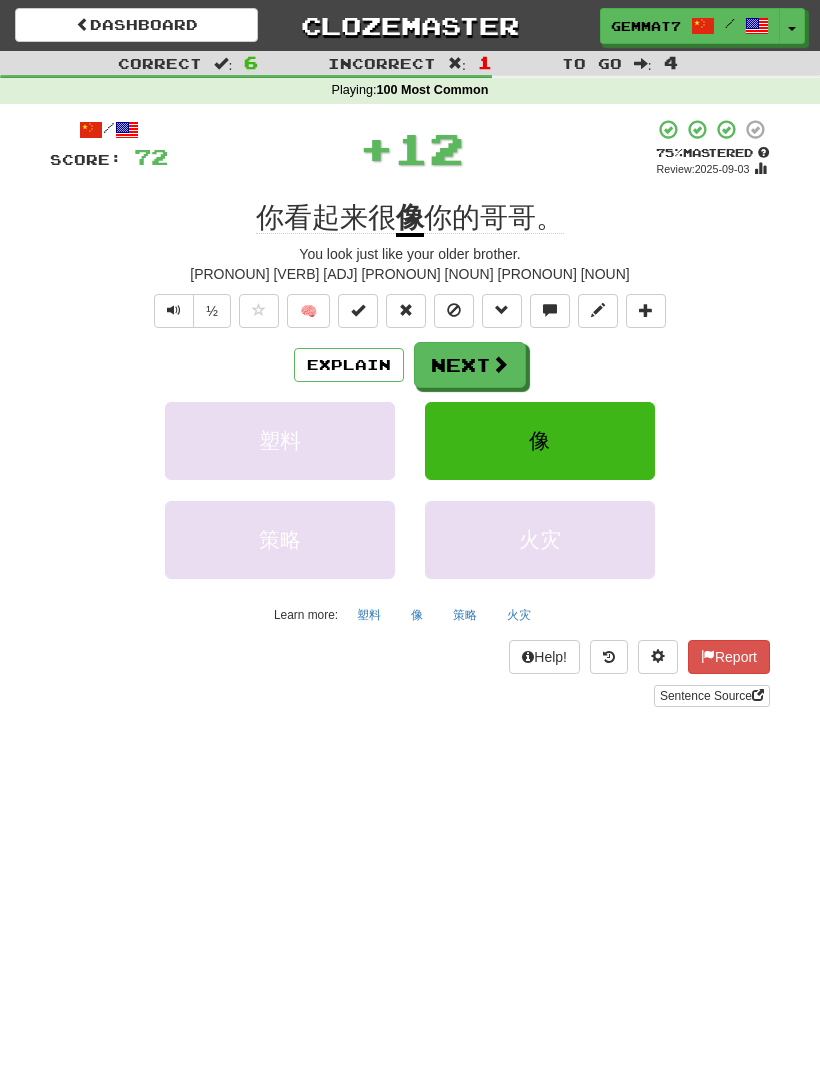 click on "Next" at bounding box center (470, 365) 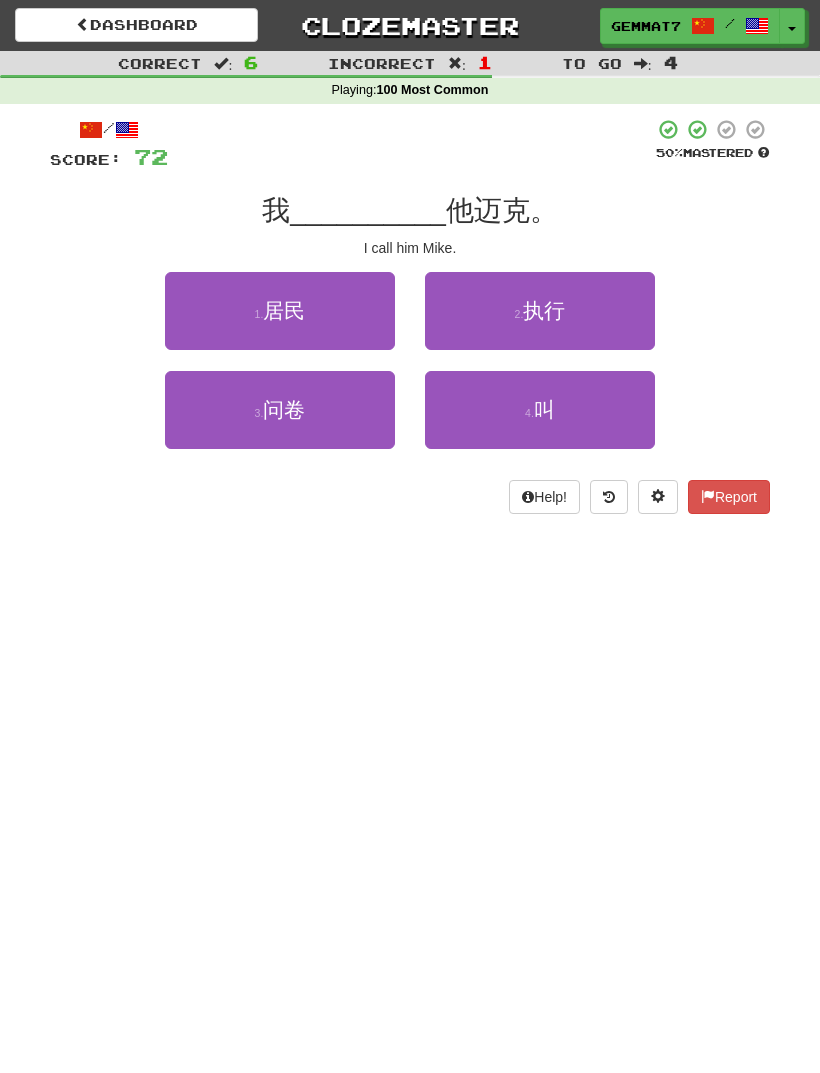 click on "4 .  叫" at bounding box center [540, 410] 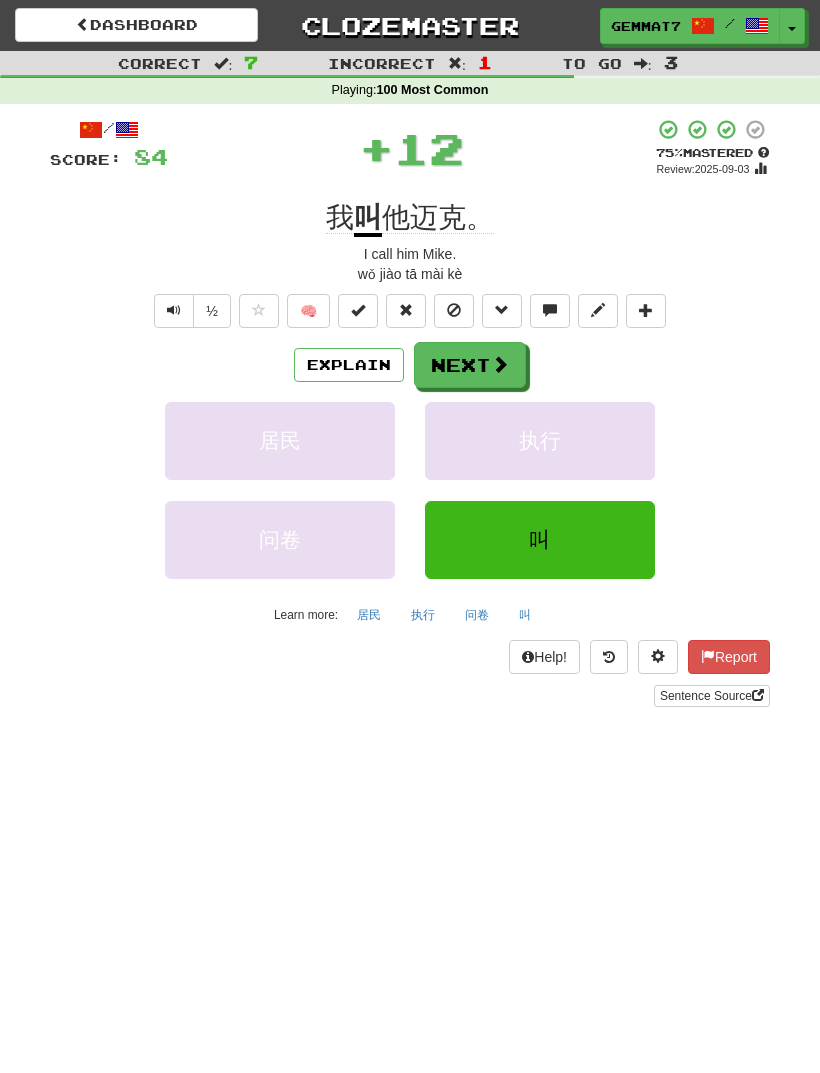 click at bounding box center (500, 364) 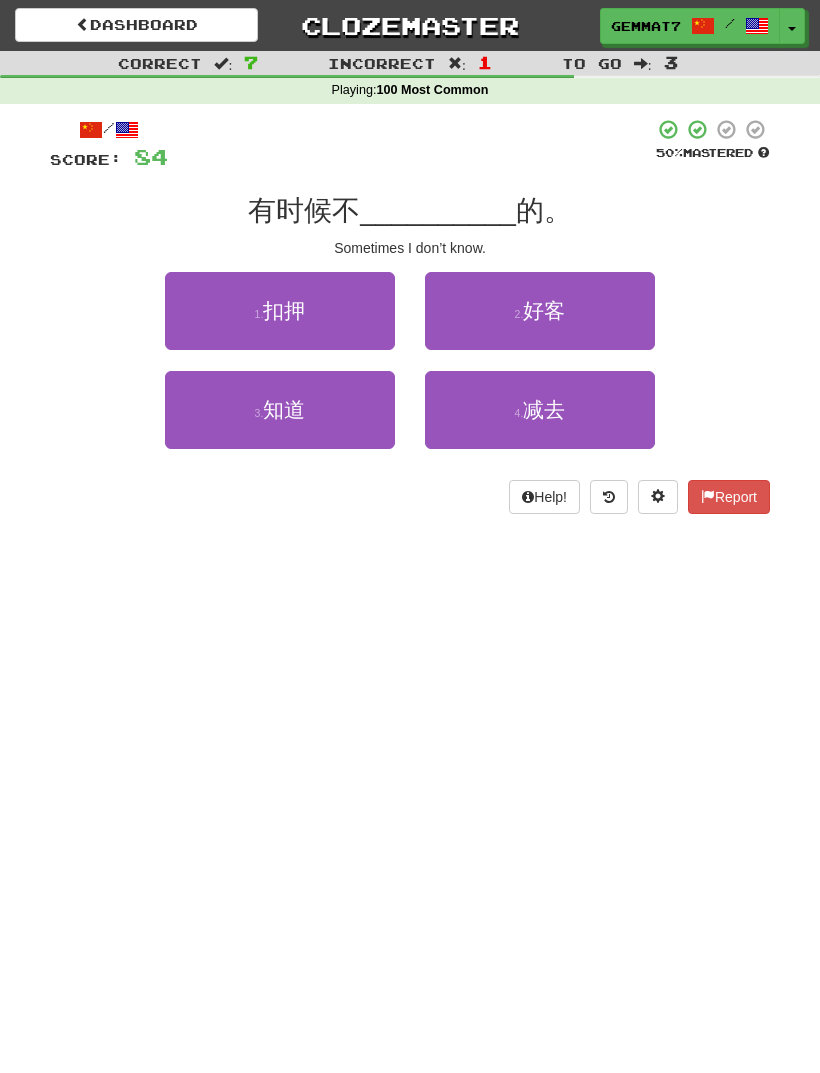 click on "3 .  知道" at bounding box center [280, 410] 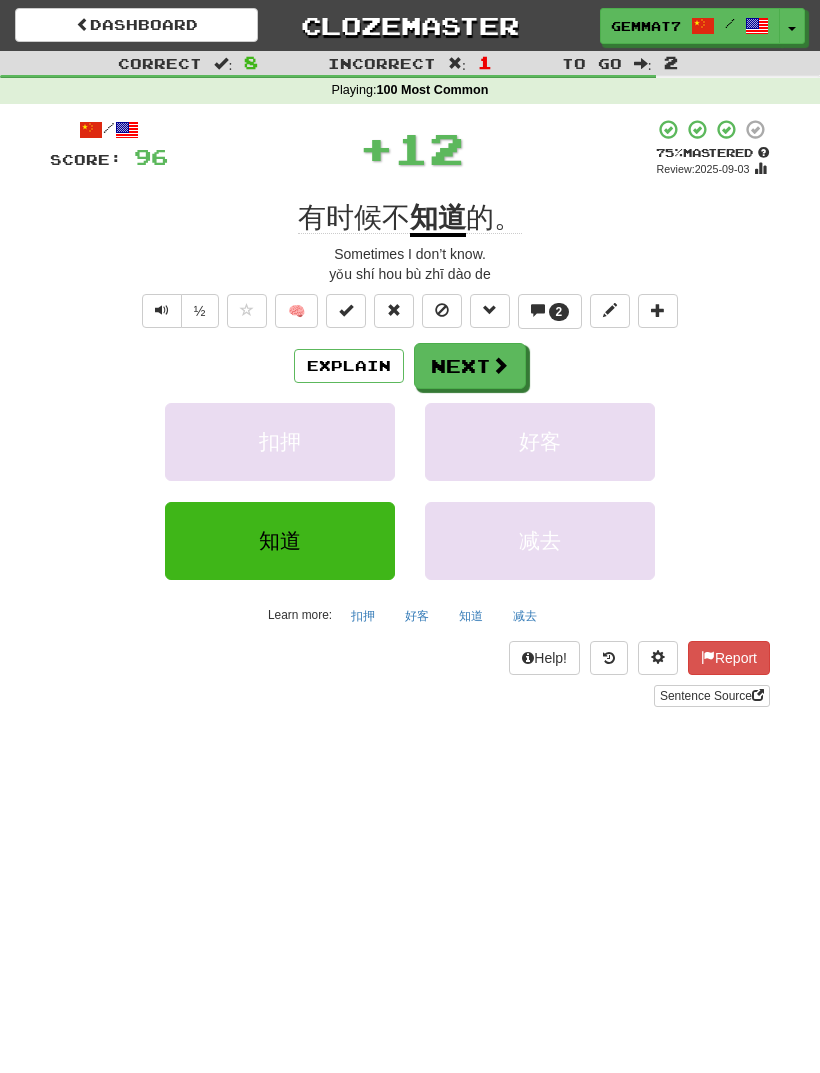click on "Next" at bounding box center (470, 366) 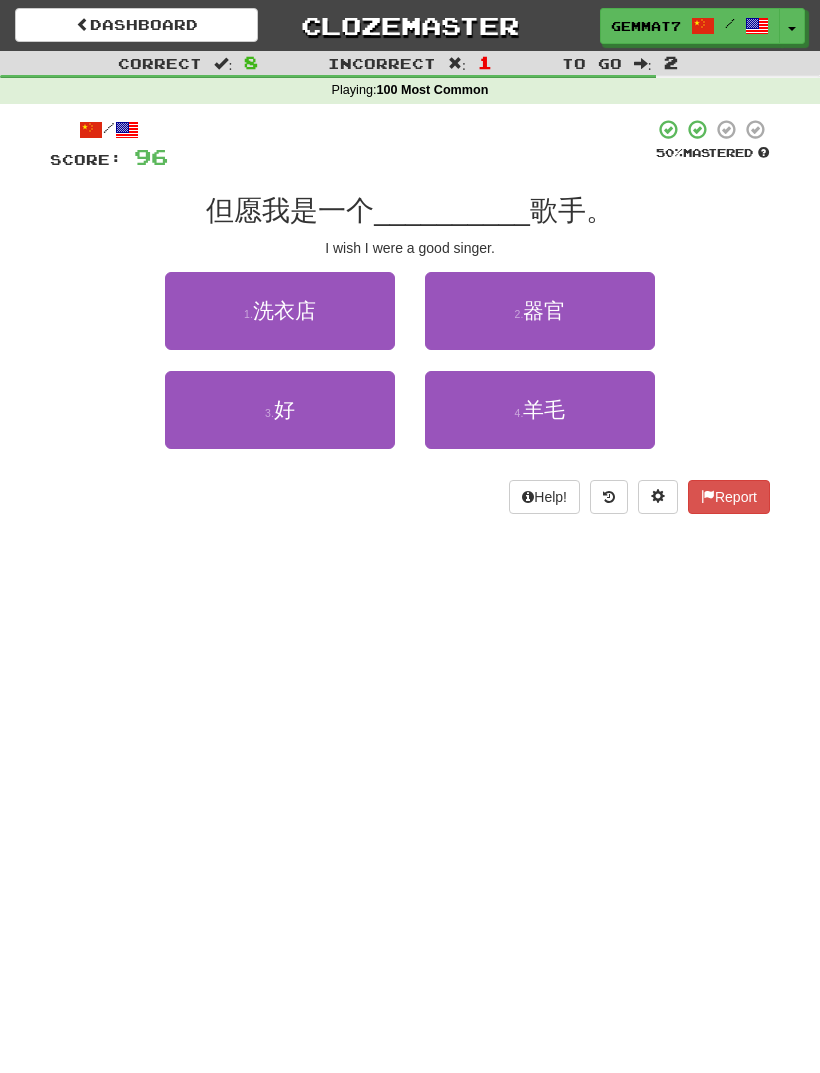 click on "3 .  好" at bounding box center [280, 410] 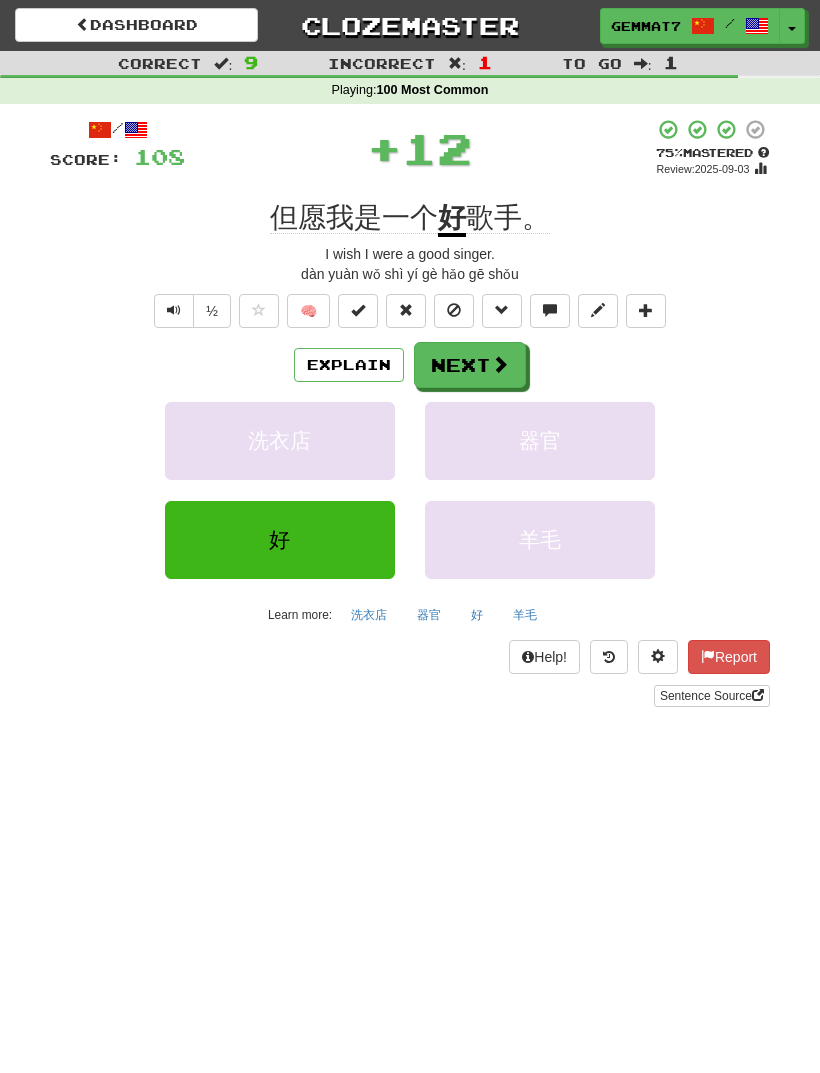 click on "Next" at bounding box center [470, 365] 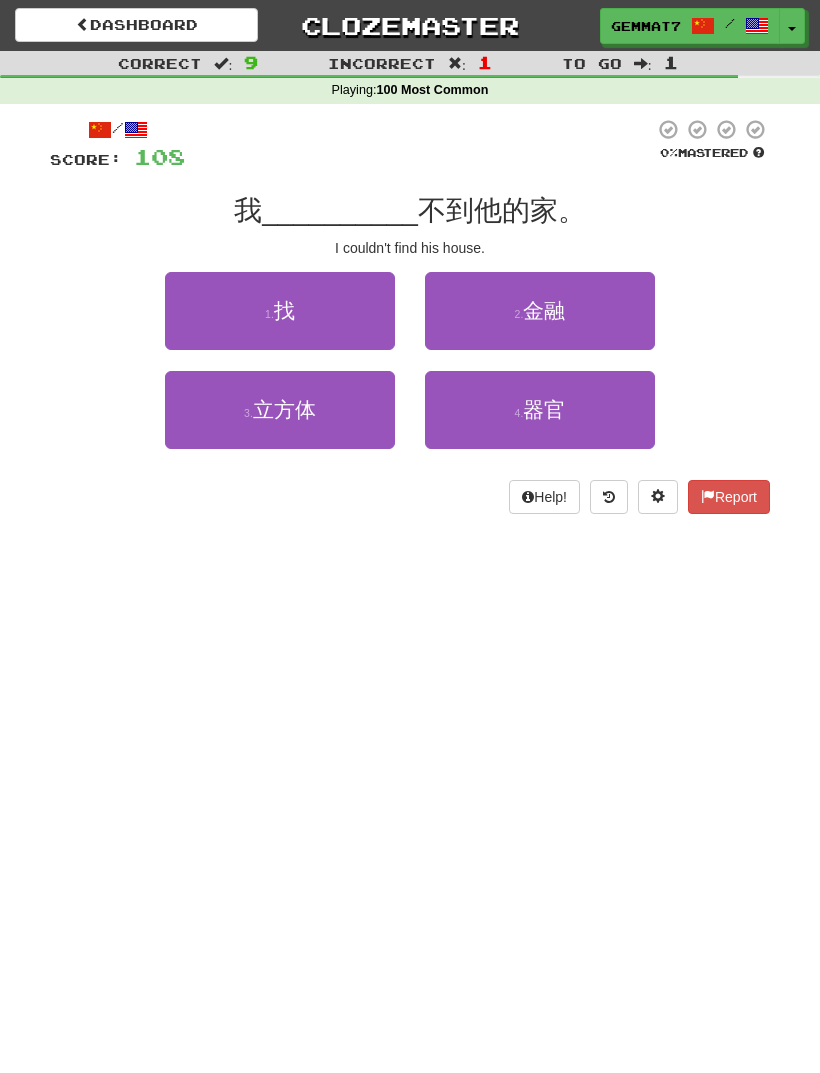 click on "1 .  找" at bounding box center (280, 311) 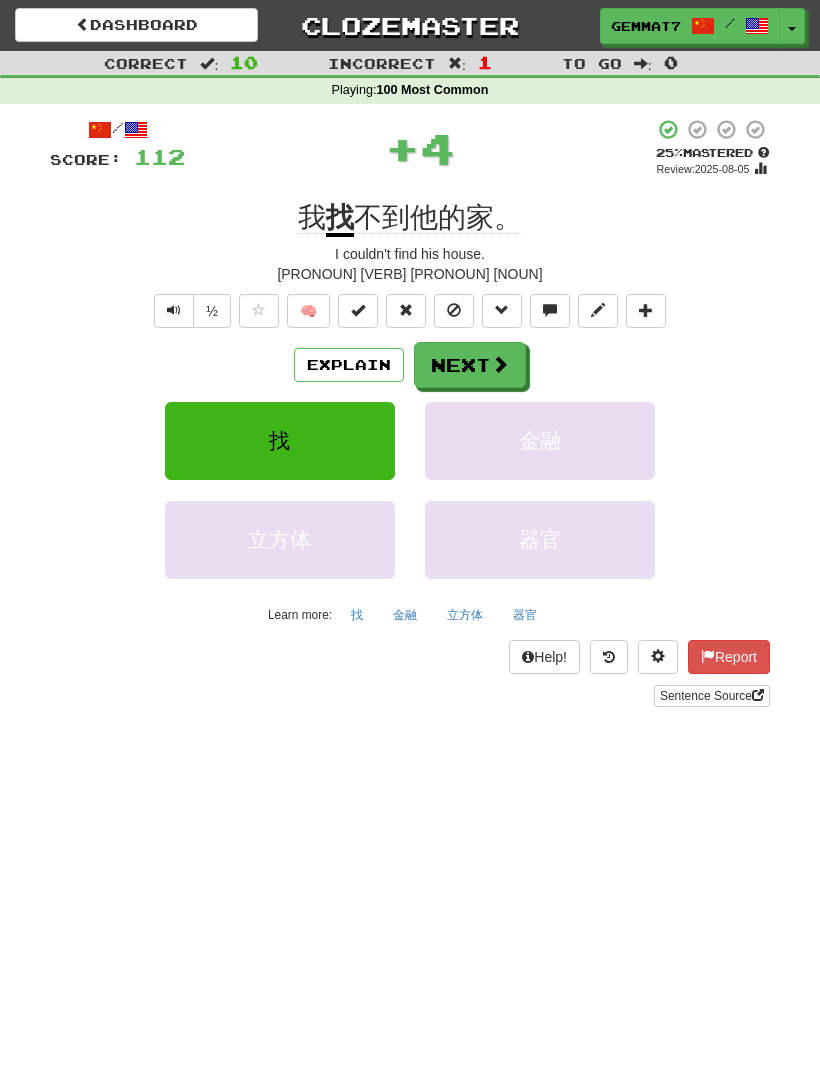 click at bounding box center [500, 364] 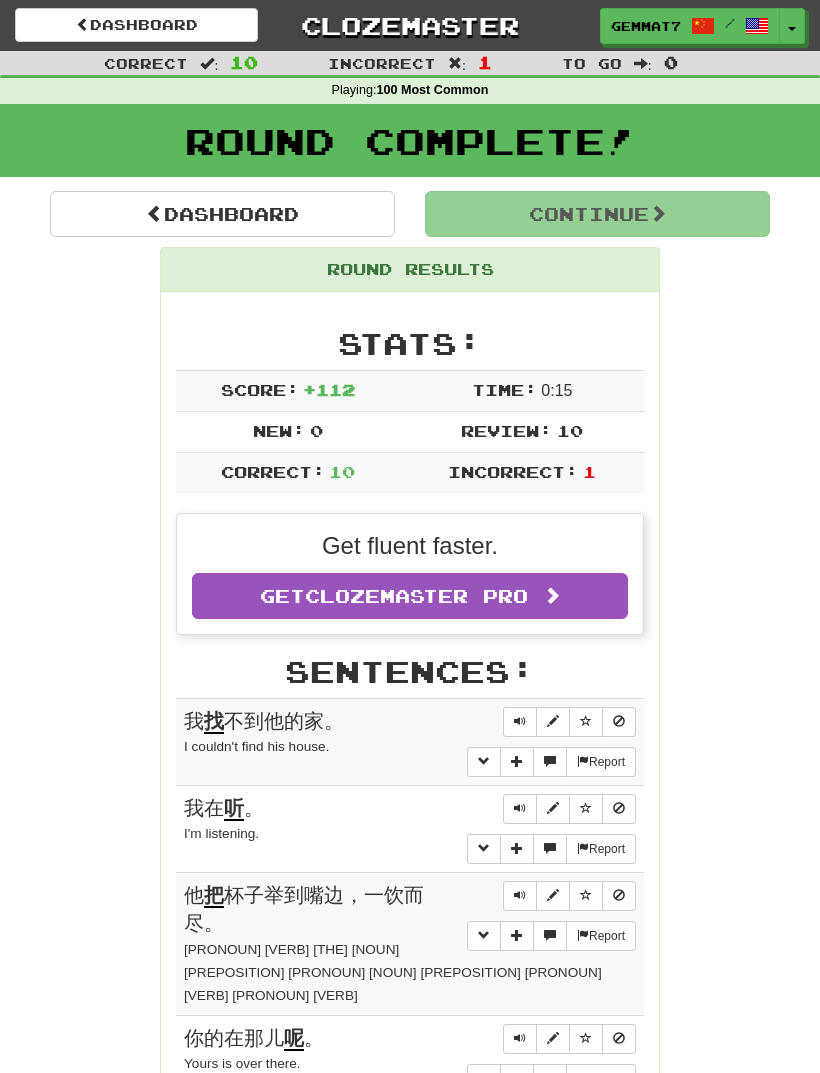 click on "Dashboard" at bounding box center [222, 214] 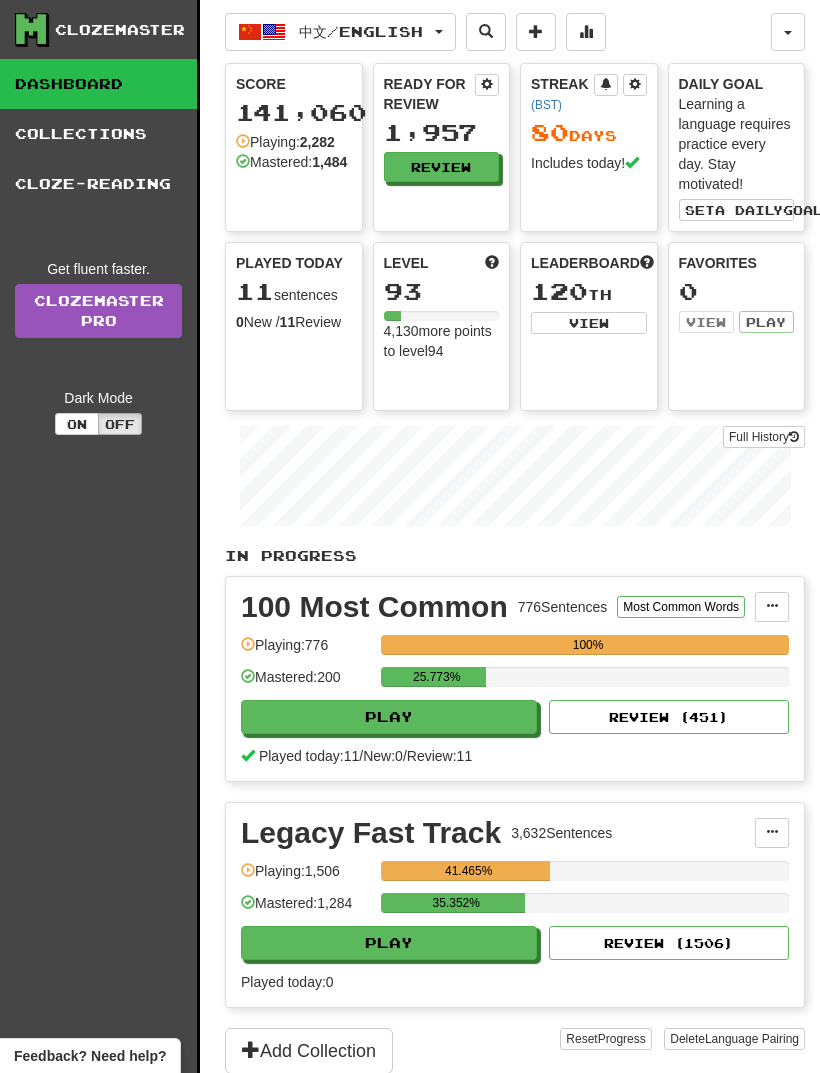 scroll, scrollTop: 0, scrollLeft: 0, axis: both 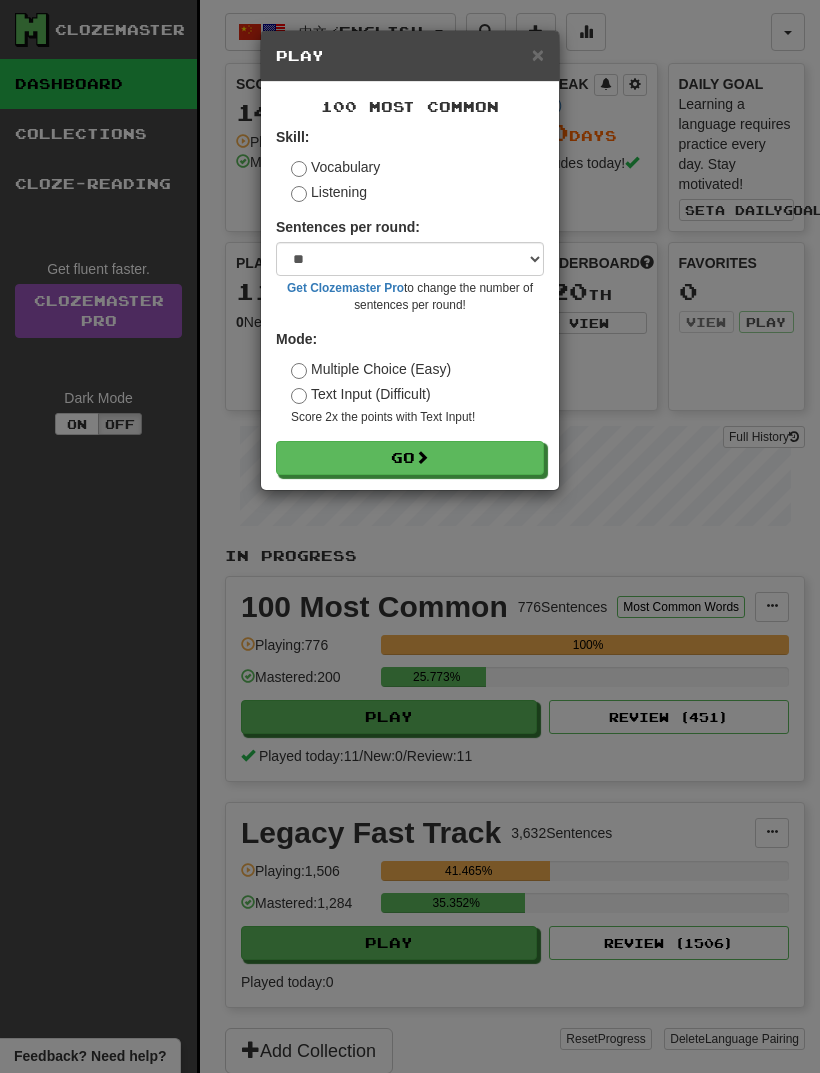click on "× Play 100 Most Common Skill: Vocabulary Listening Sentences per round: * ** ** ** ** ** *** ******** Get Clozemaster Pro  to change the number of sentences per round! Mode: Multiple Choice (Easy) Text Input (Difficult) Score 2x the points with Text Input ! Go" at bounding box center (410, 536) 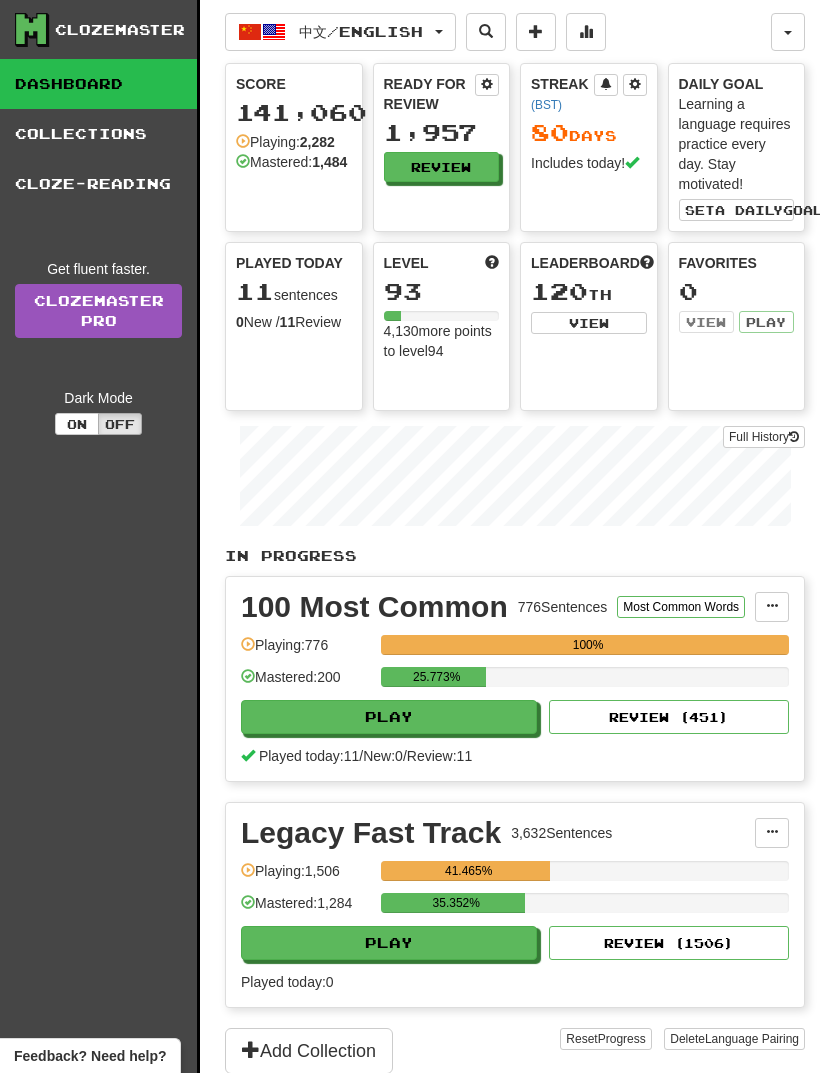 click on "中文  /  English" at bounding box center (361, 31) 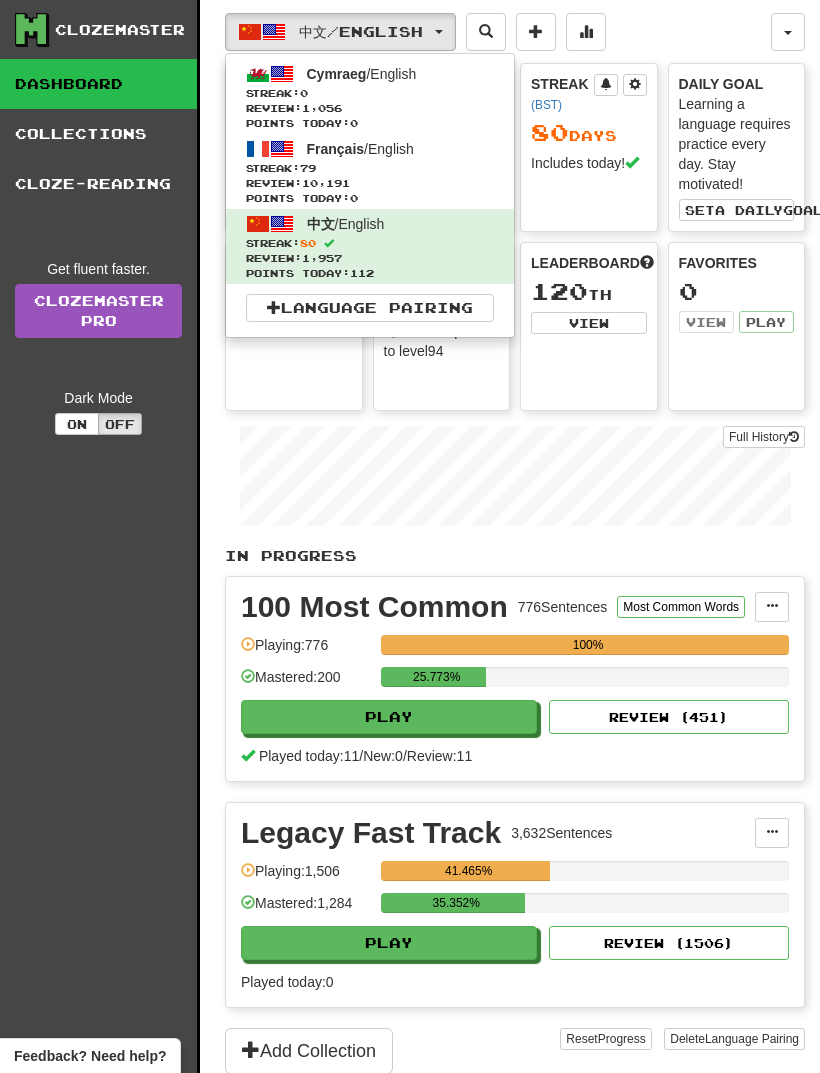 click on "Streak:  79" at bounding box center [370, 168] 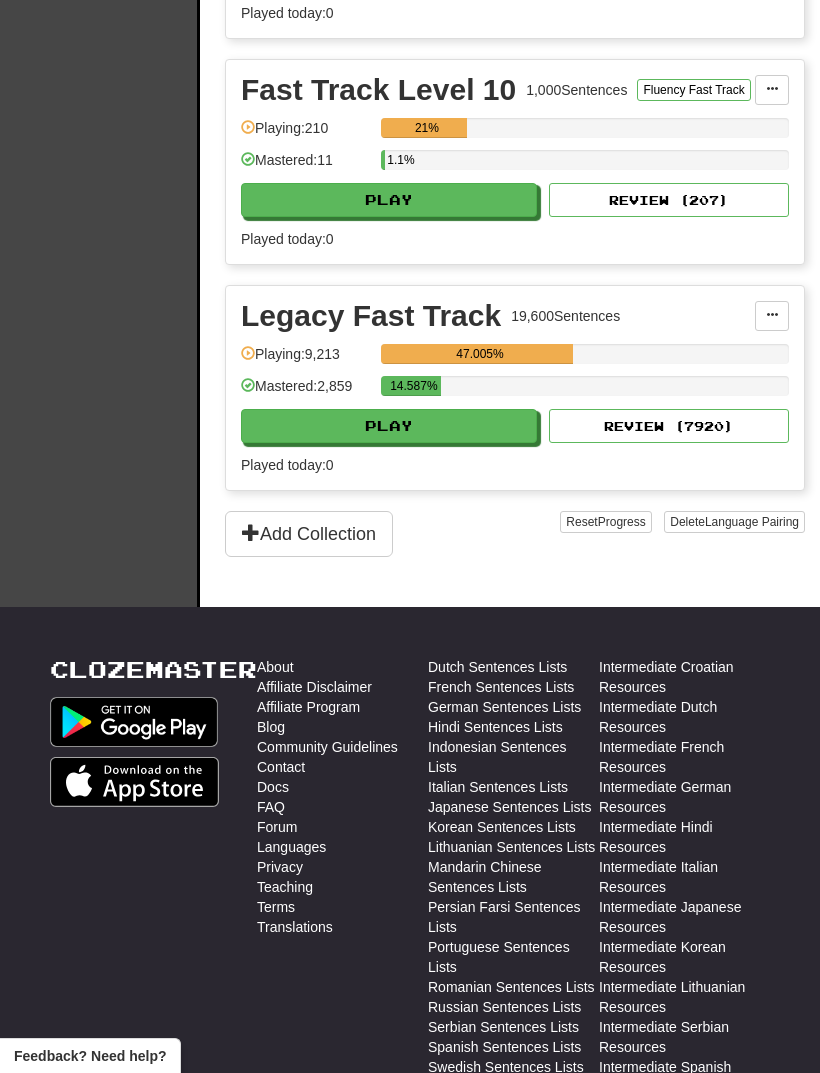 scroll, scrollTop: 2415, scrollLeft: 0, axis: vertical 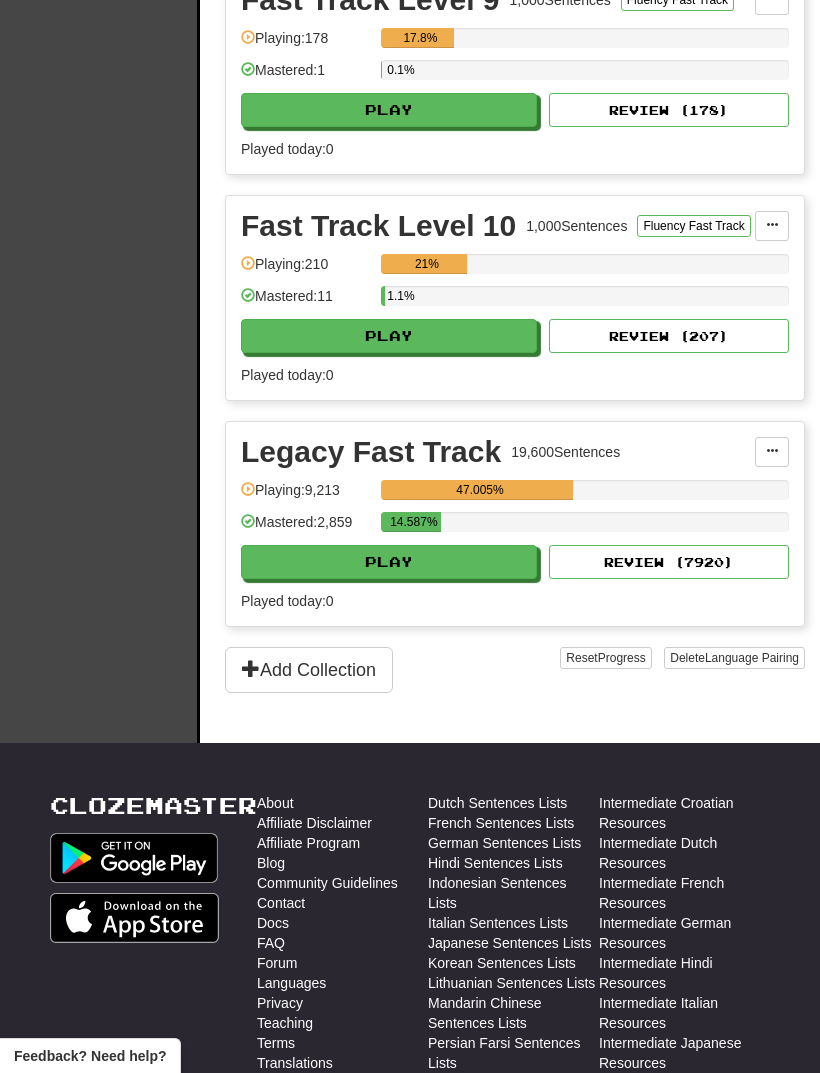 click on "Play" at bounding box center (389, 562) 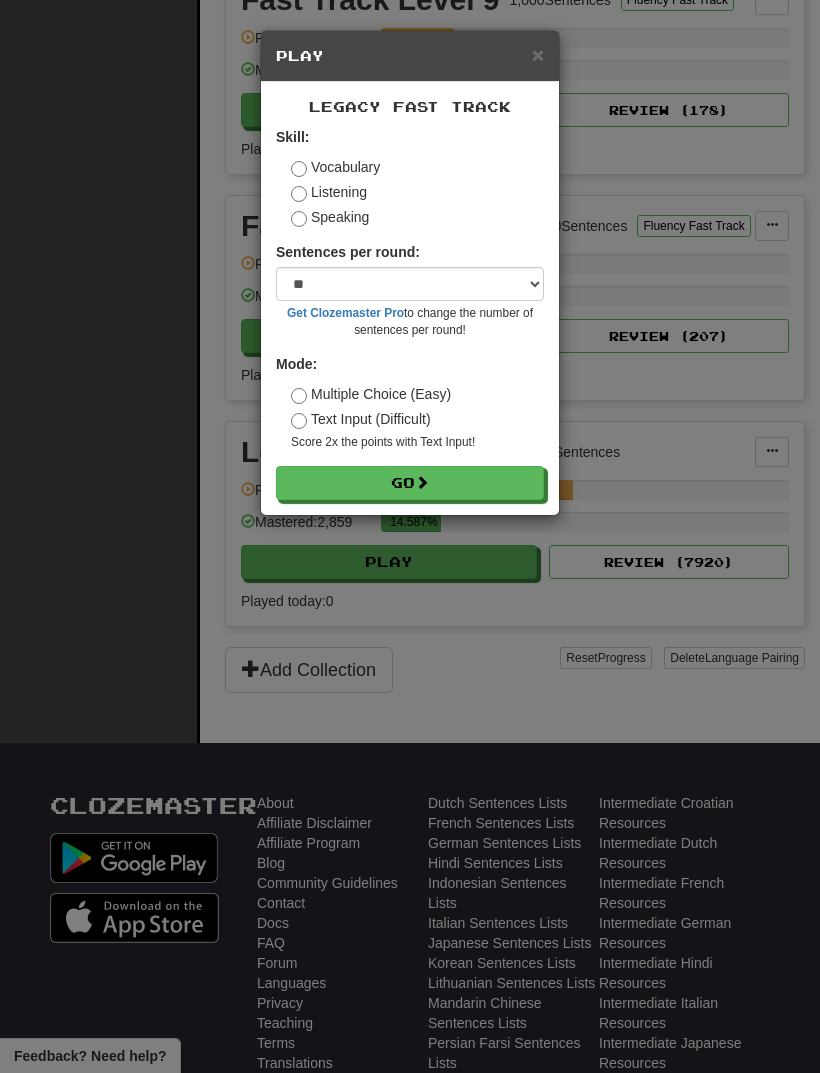 click on "Listening" at bounding box center [329, 192] 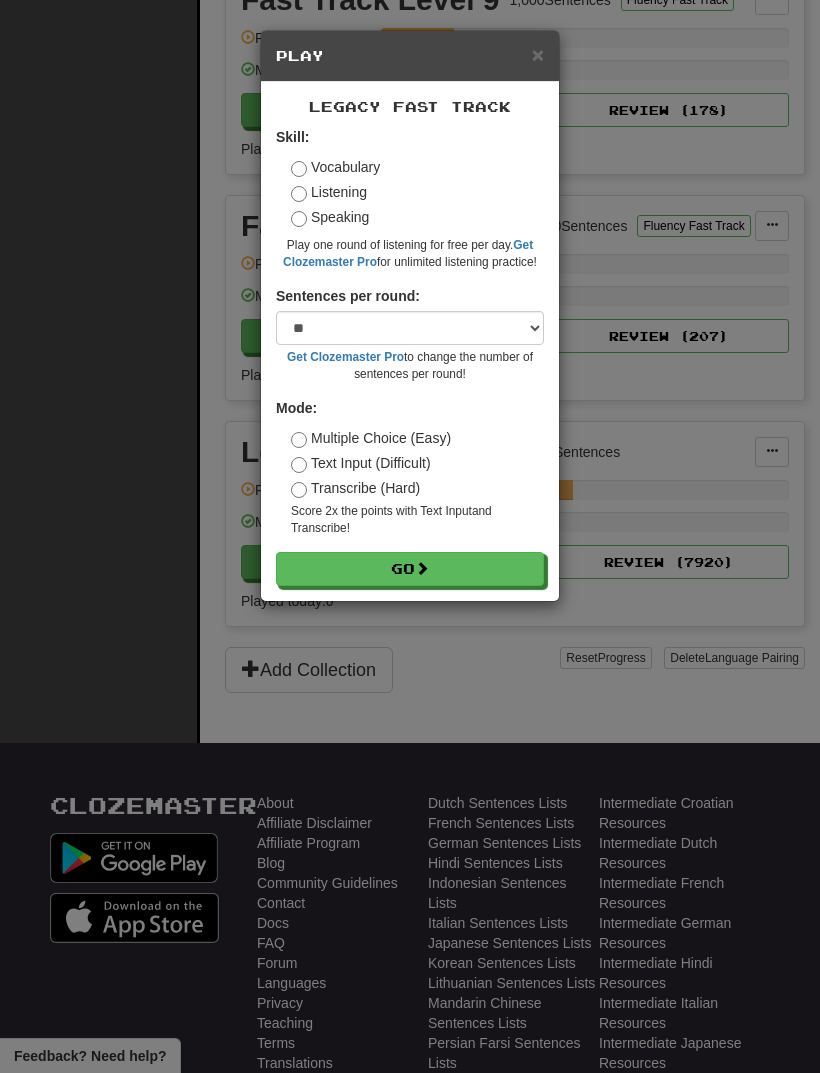 click on "Go" at bounding box center (410, 569) 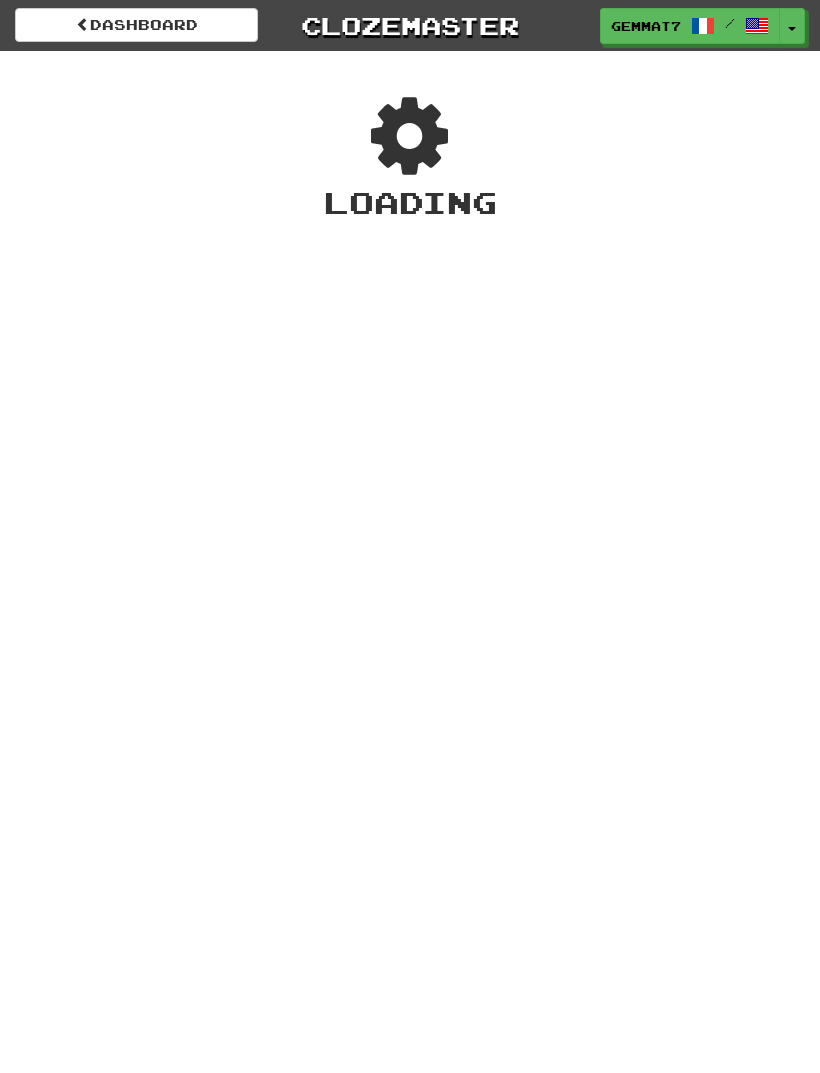 scroll, scrollTop: 0, scrollLeft: 0, axis: both 